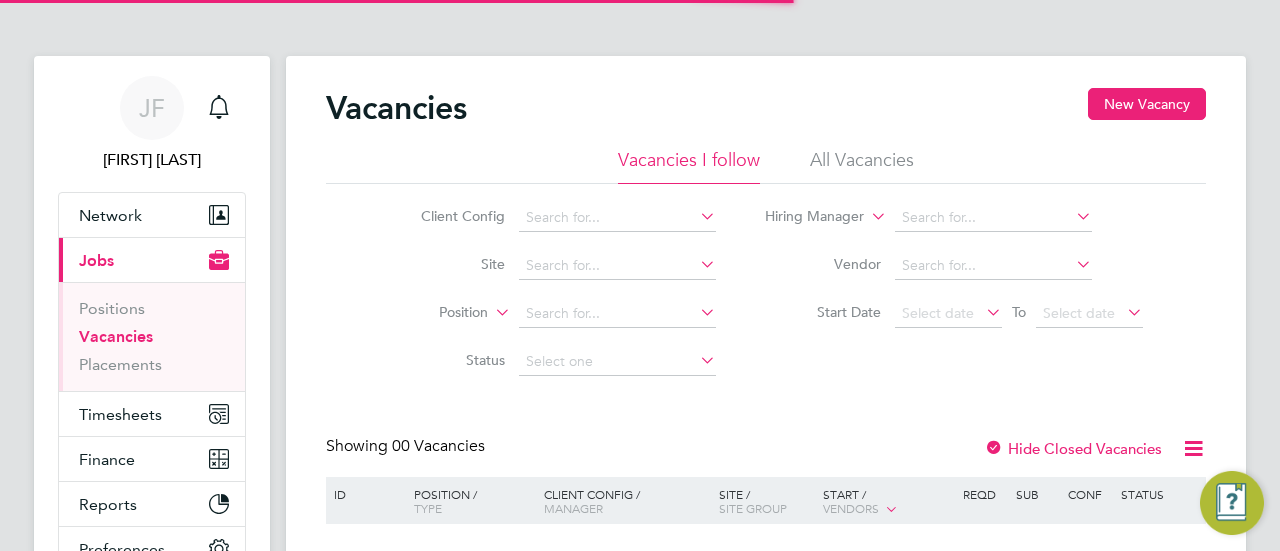 scroll, scrollTop: 0, scrollLeft: 0, axis: both 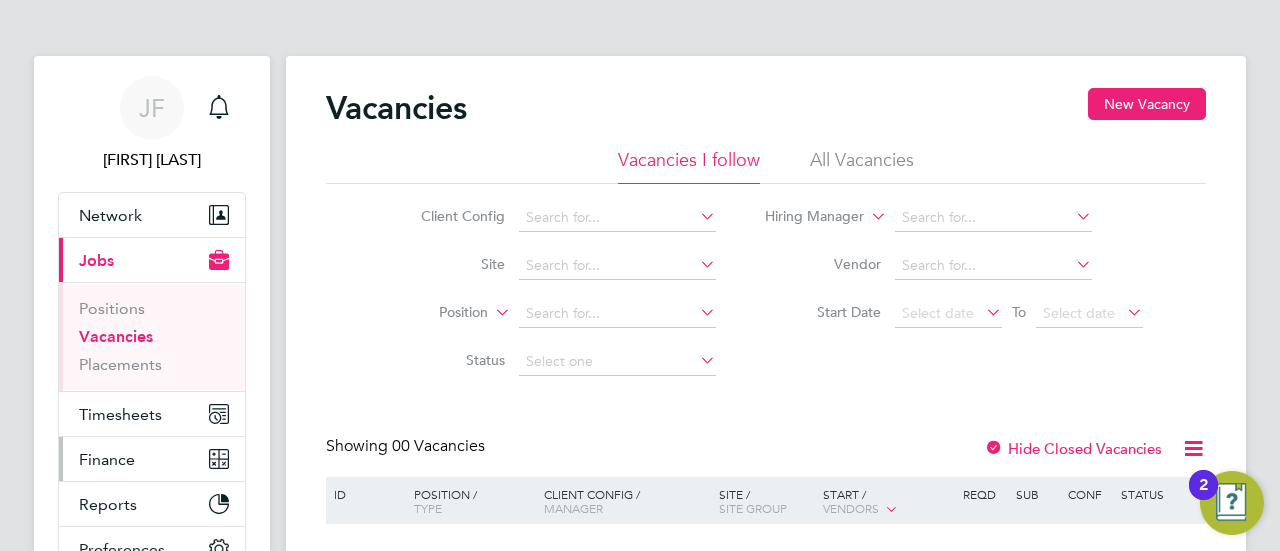 click on "Finance" at bounding box center (107, 459) 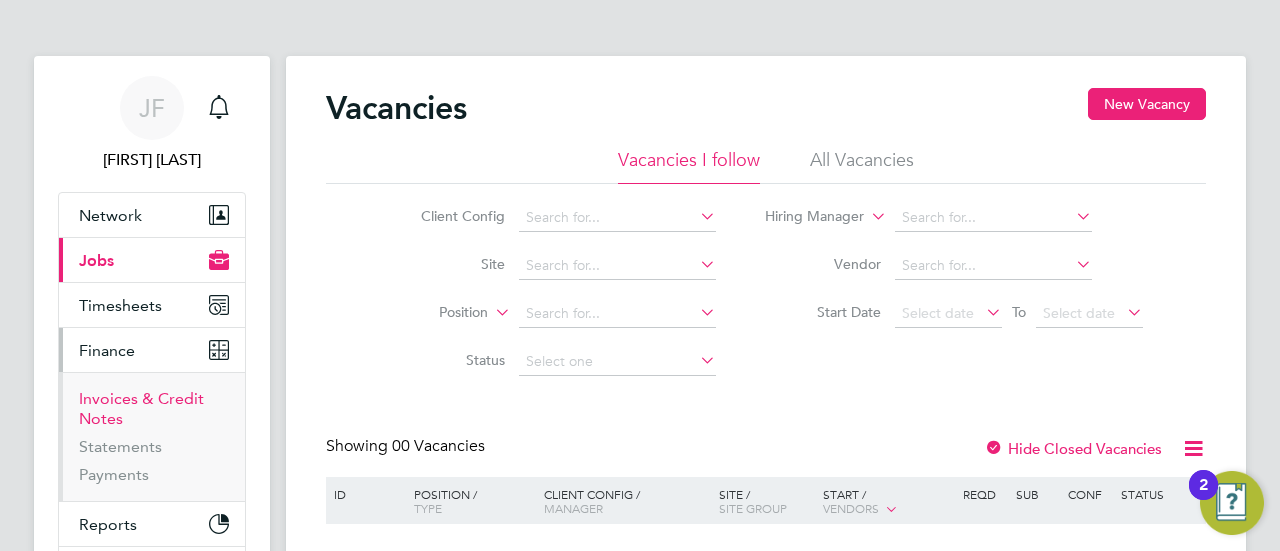 click on "Invoices & Credit Notes" at bounding box center (141, 408) 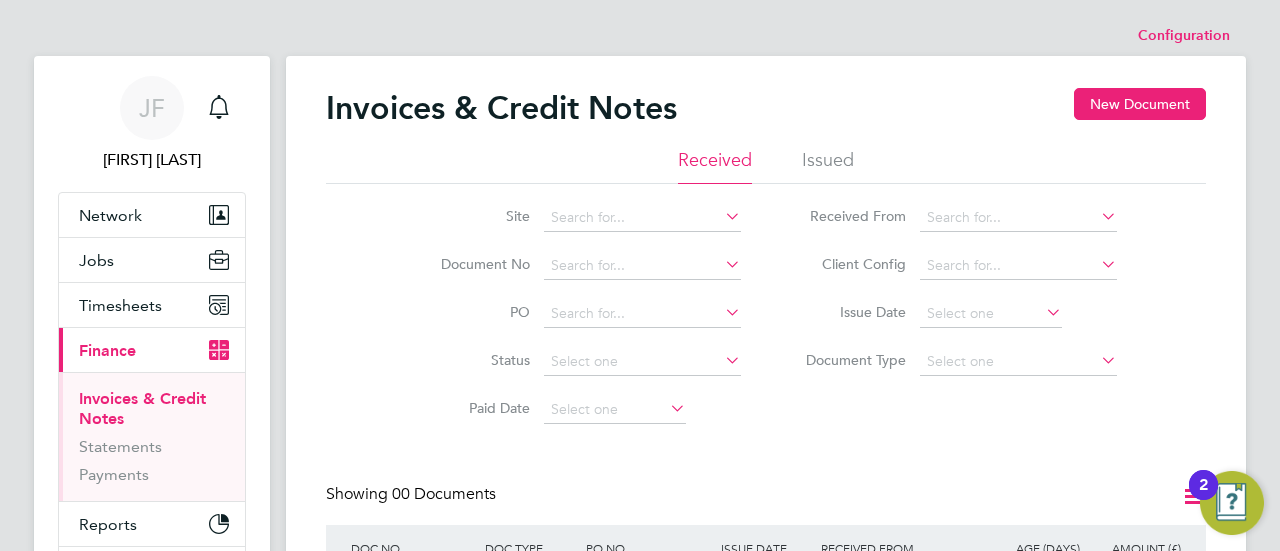 click on "Issued" 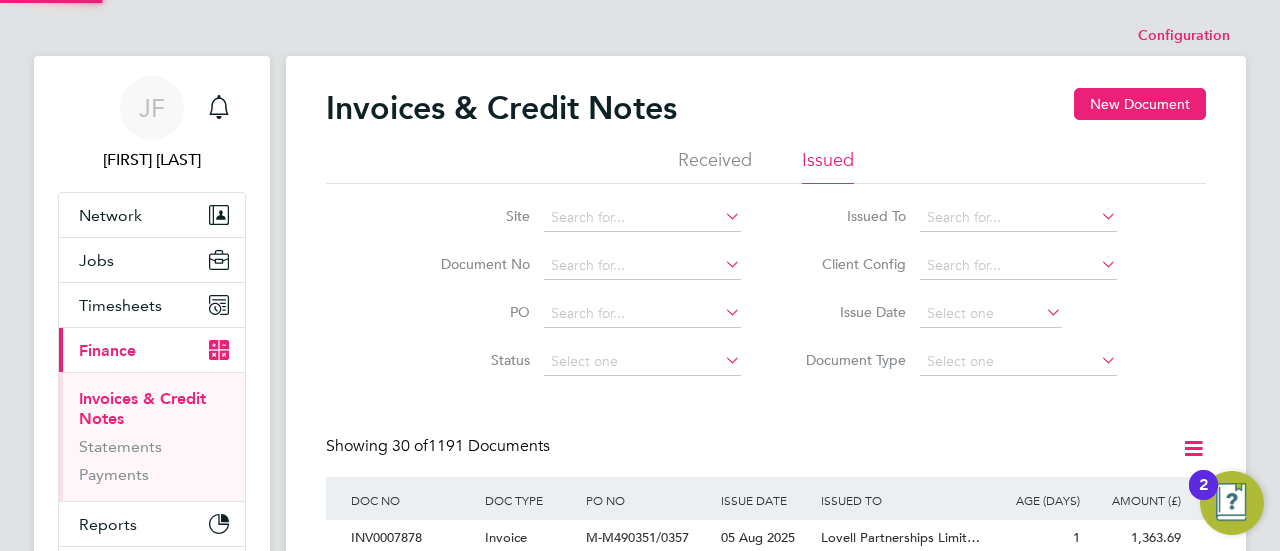 scroll, scrollTop: 10, scrollLeft: 10, axis: both 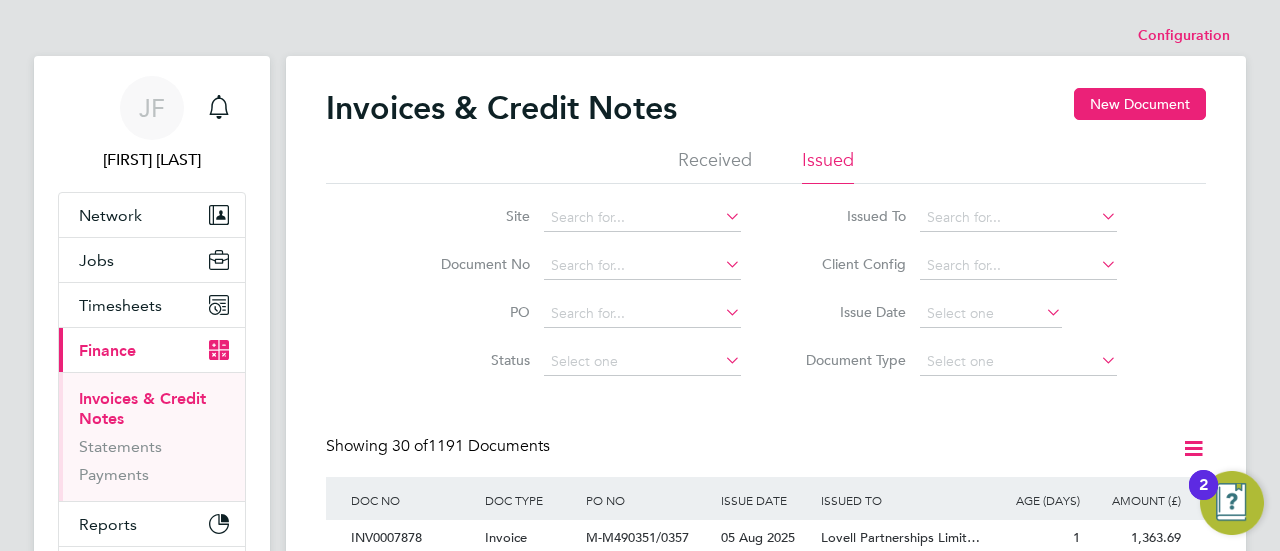 click 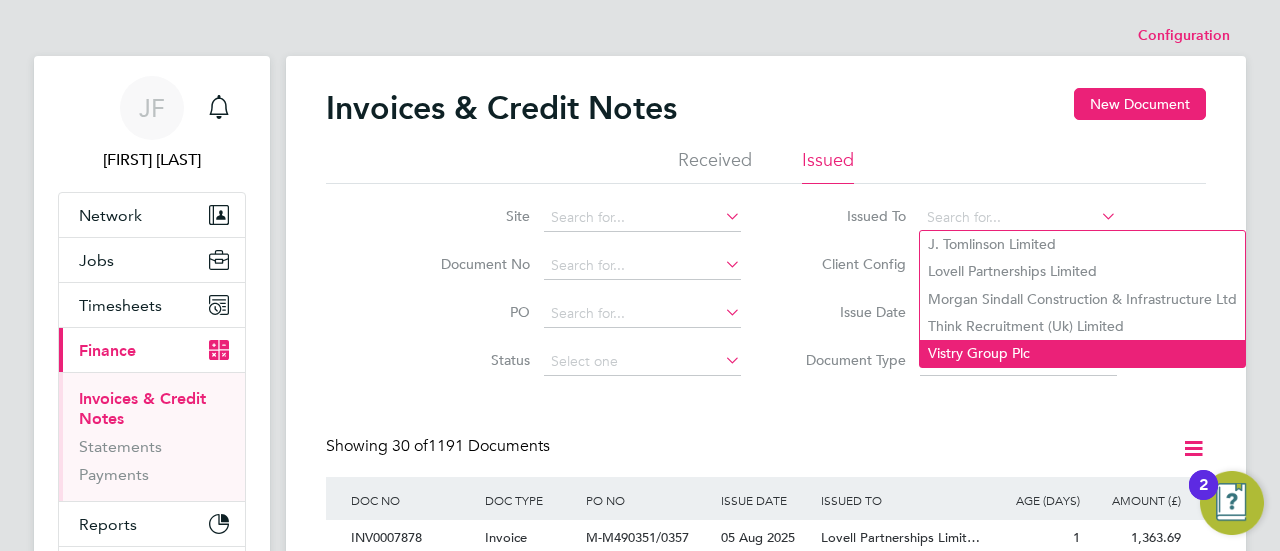 click on "Vistry Group Plc" 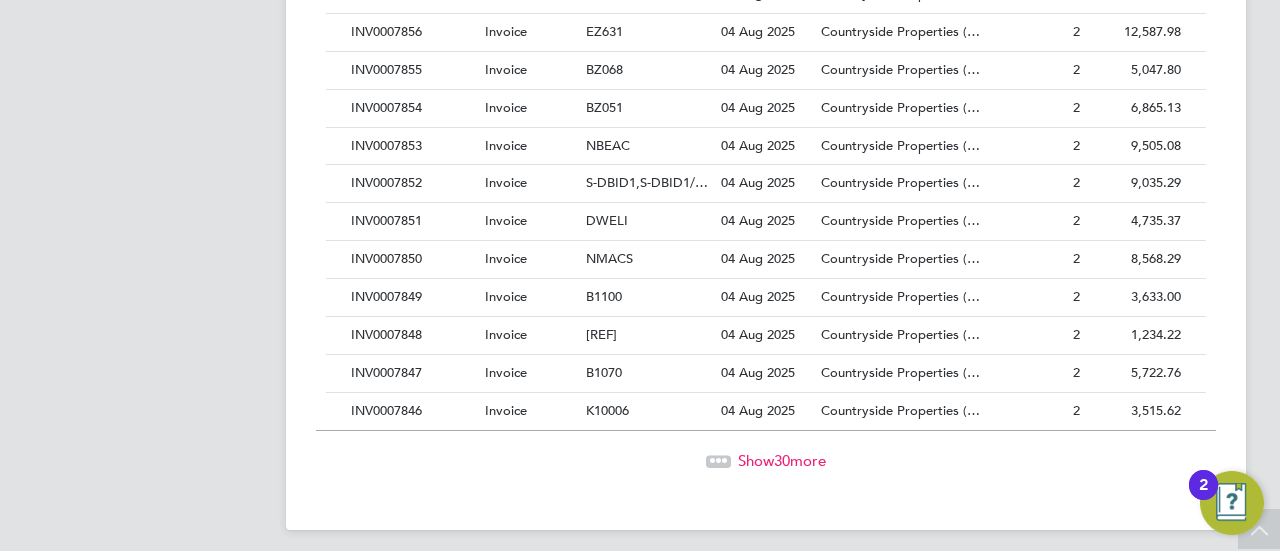 click on "Show  30  more" 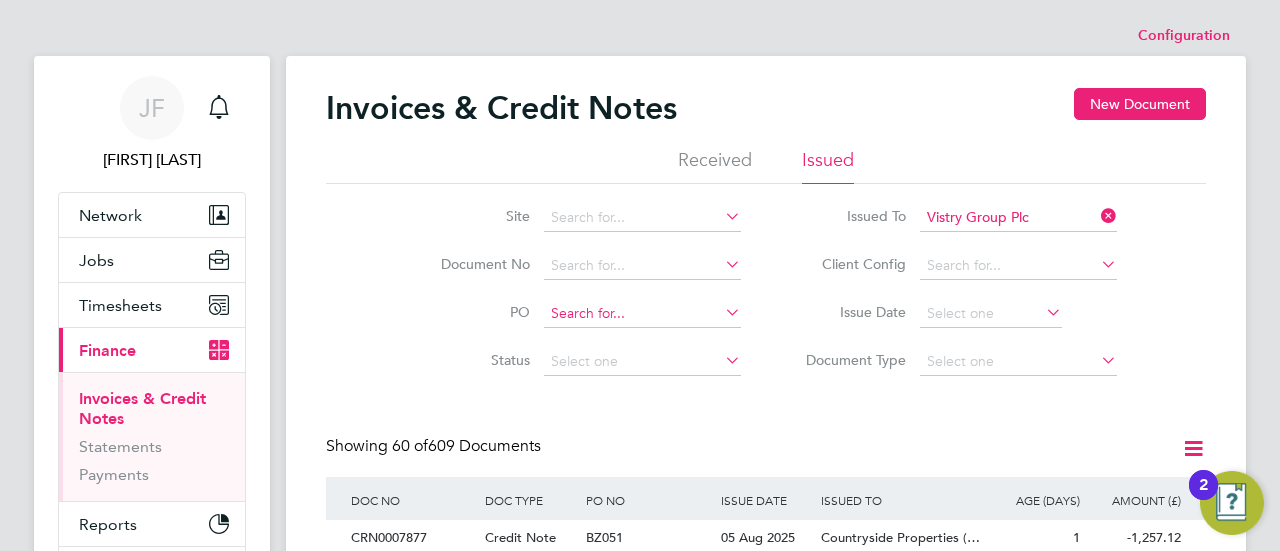 click 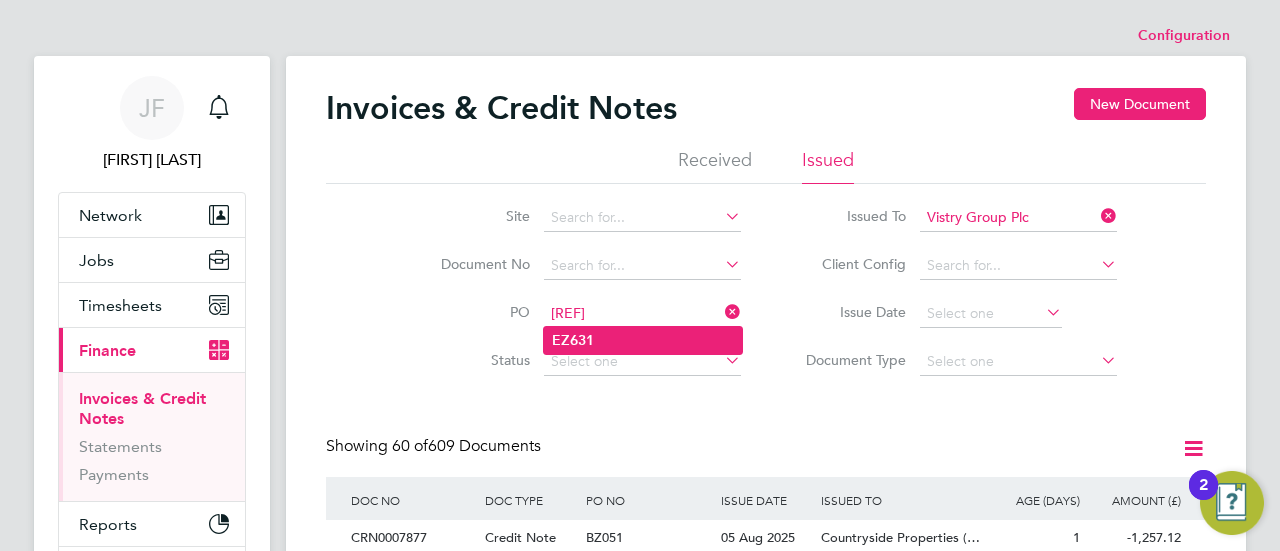click on "EZ631" 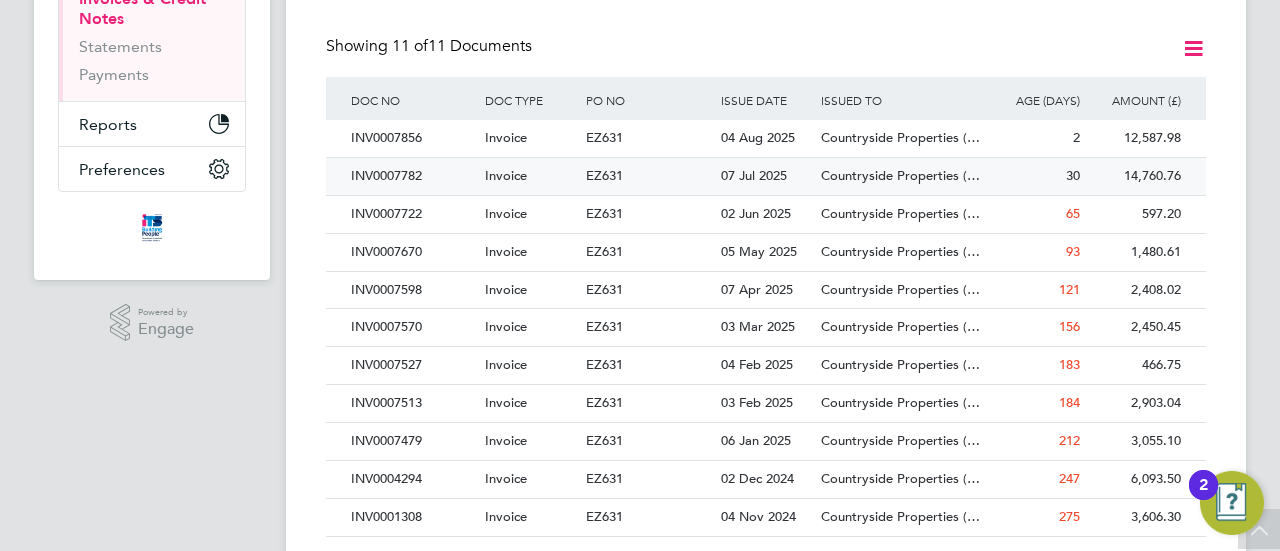 click on "INV0007782" 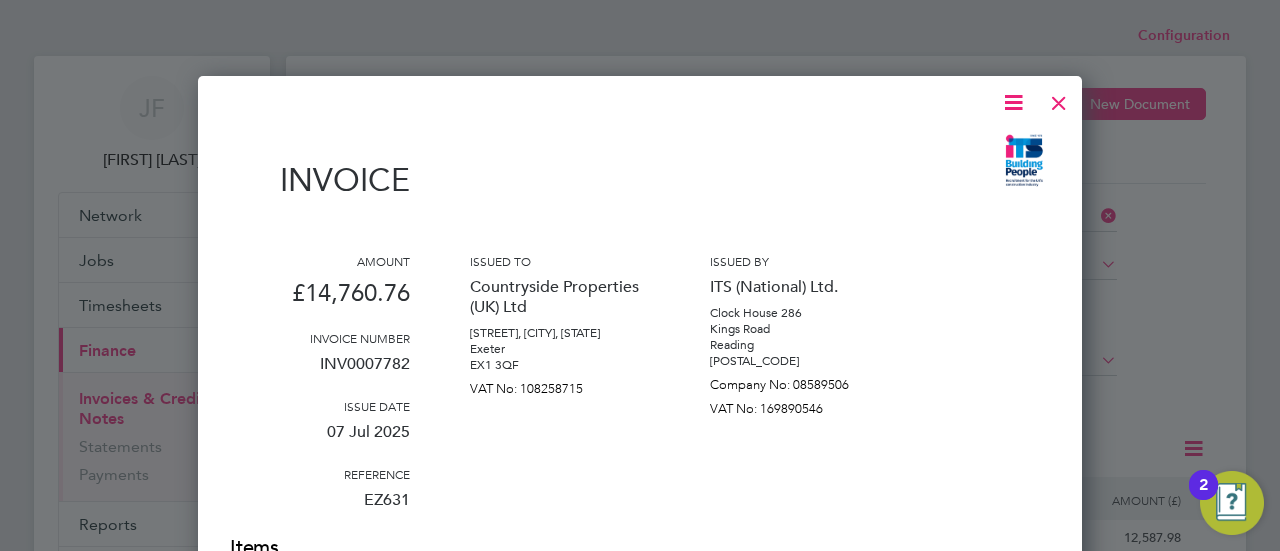 click at bounding box center [1013, 102] 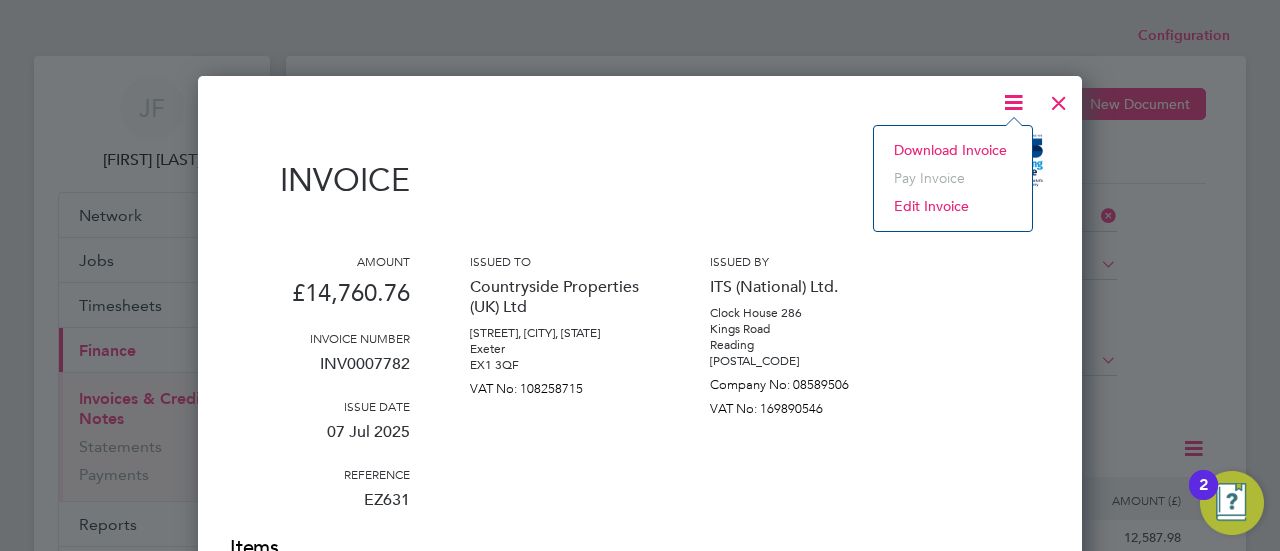 click on "Download Invoice" 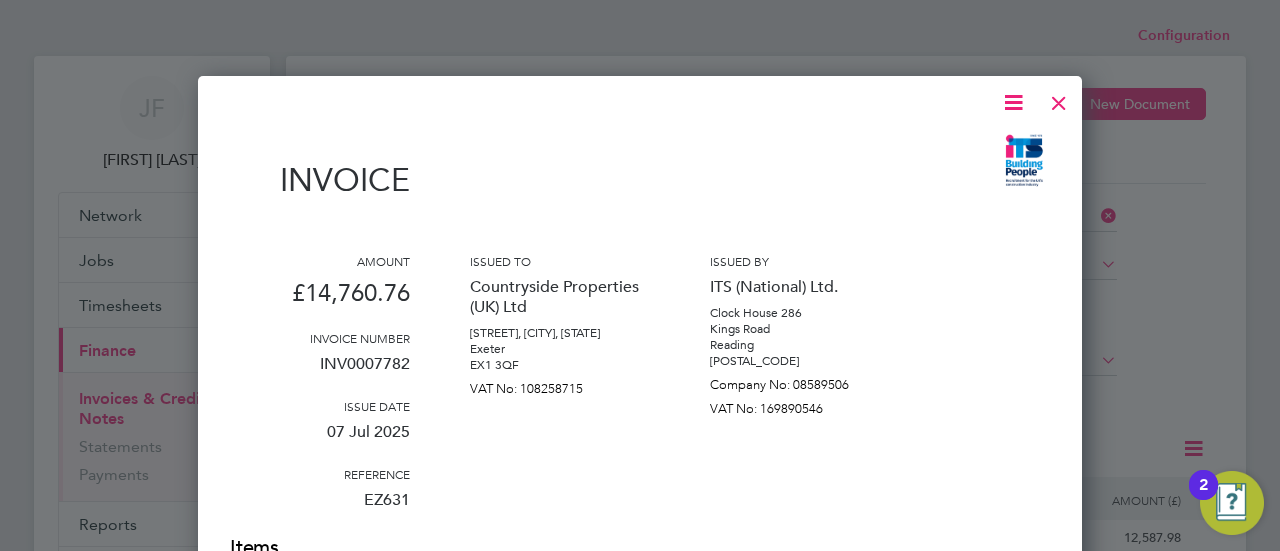 drag, startPoint x: 1048, startPoint y: 261, endPoint x: 1044, endPoint y: 168, distance: 93.08598 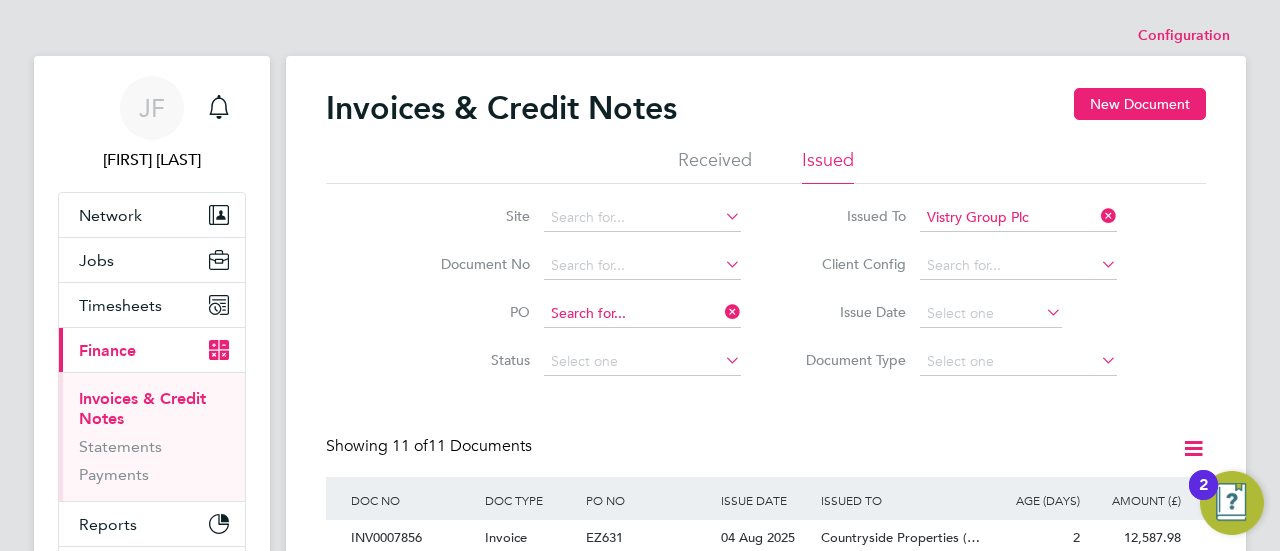 click 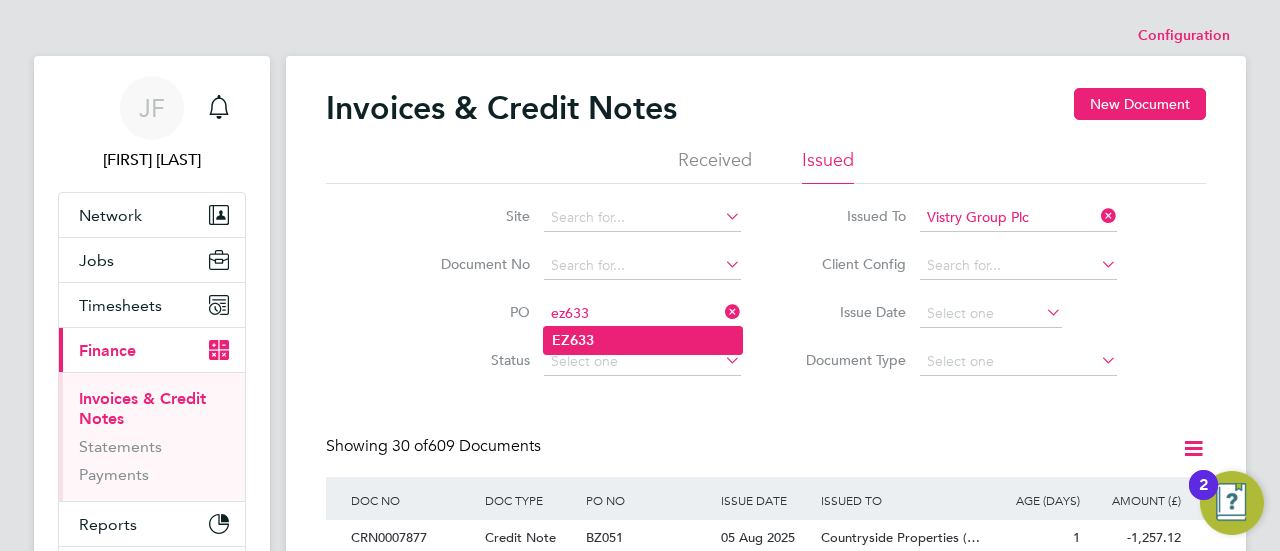 click on "EZ633" 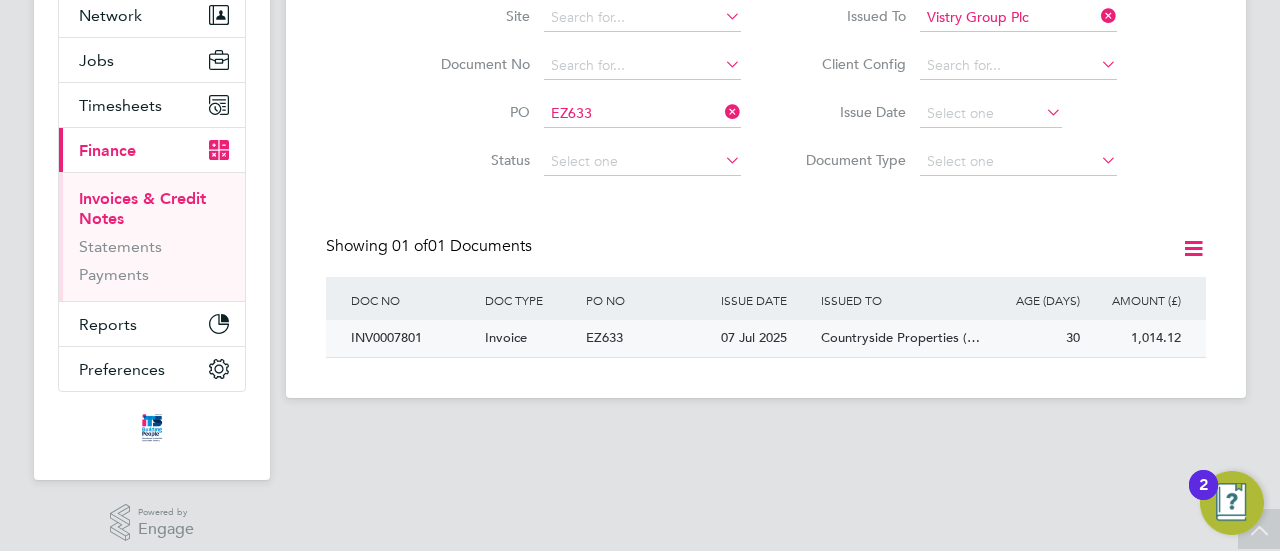 click on "INV0007801" 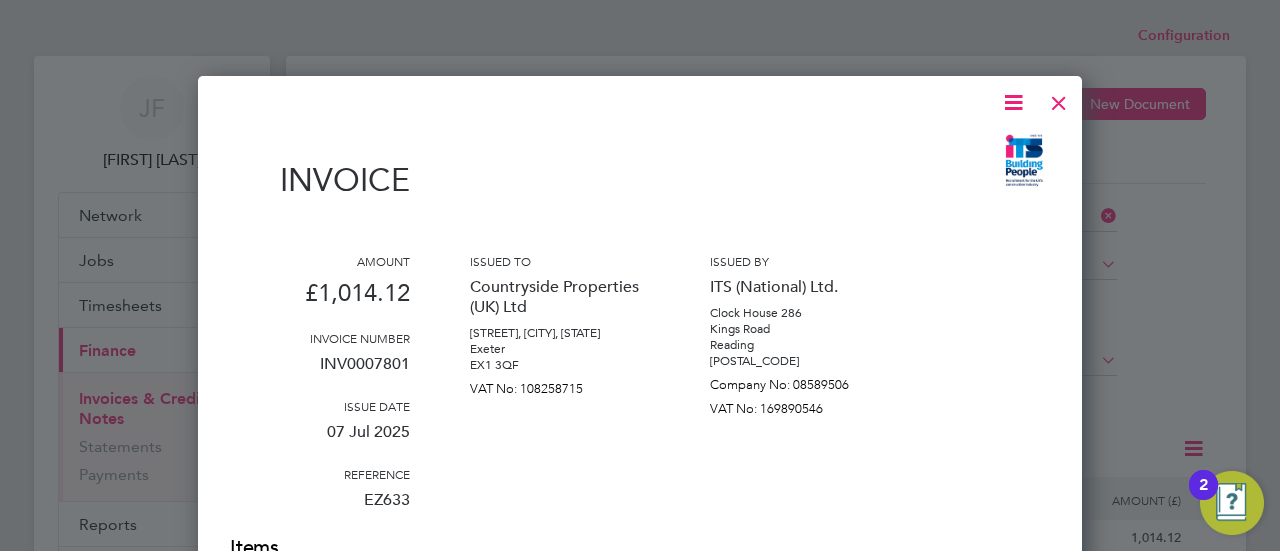 click at bounding box center [1013, 102] 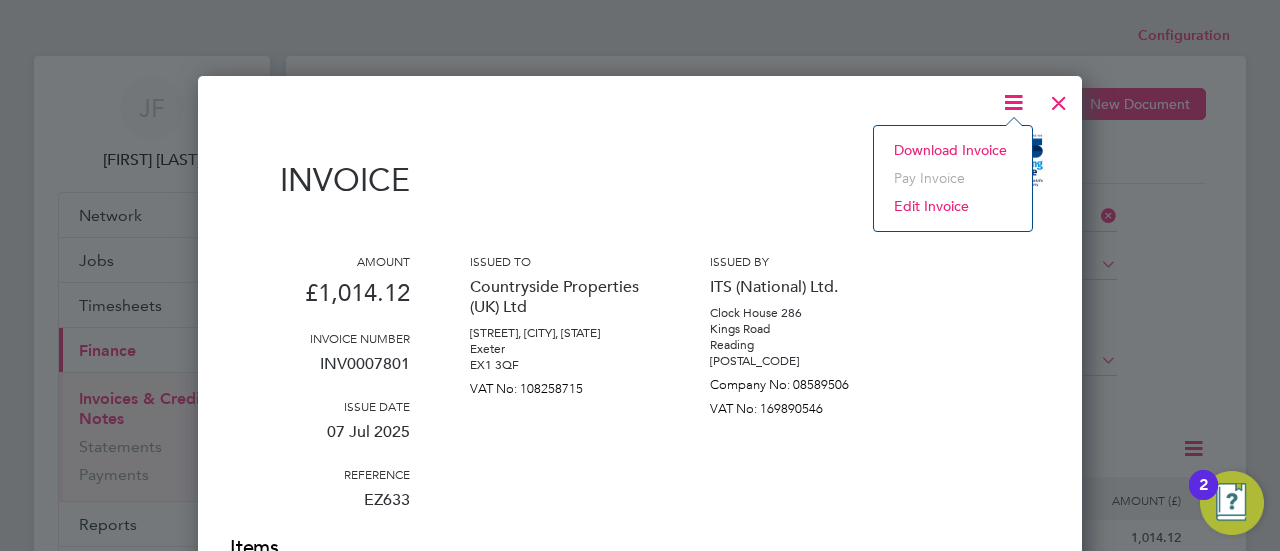 click on "Download Invoice" 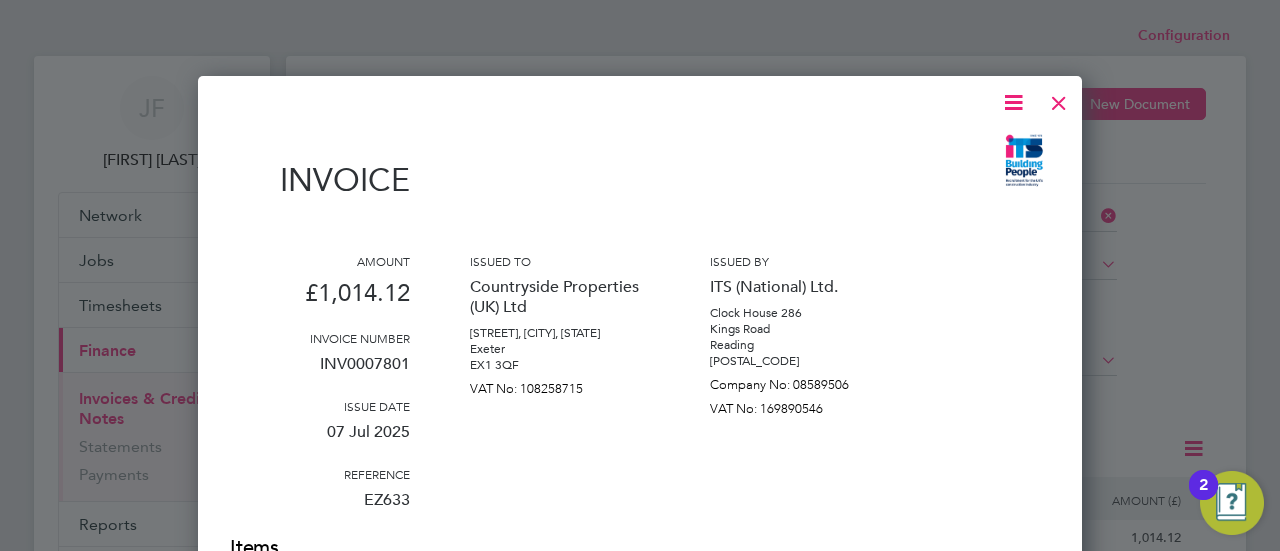 click on "Invoice
Amount
£[AMOUNT]
Invoice number
[INV_NUM]
Issue date
[DD] [MON] [YYYY]
Reference
[REF]
Issued to
Countryside Properties (UK) Ltd
[STREET], [CITY], [STATE]
[CITY]
[POSTAL_CODE]
VAT No: [VAT_NUM]
Issued by
ITS (National) Ltd.
Clock House 286
Kings Road
Reading
[POSTAL_CODE]
Company No: [COMPANY_NUM]
VAT No: [VAT_NUM]
Items
Worker / Role /
Timesheet ID Period /" at bounding box center [640, 623] 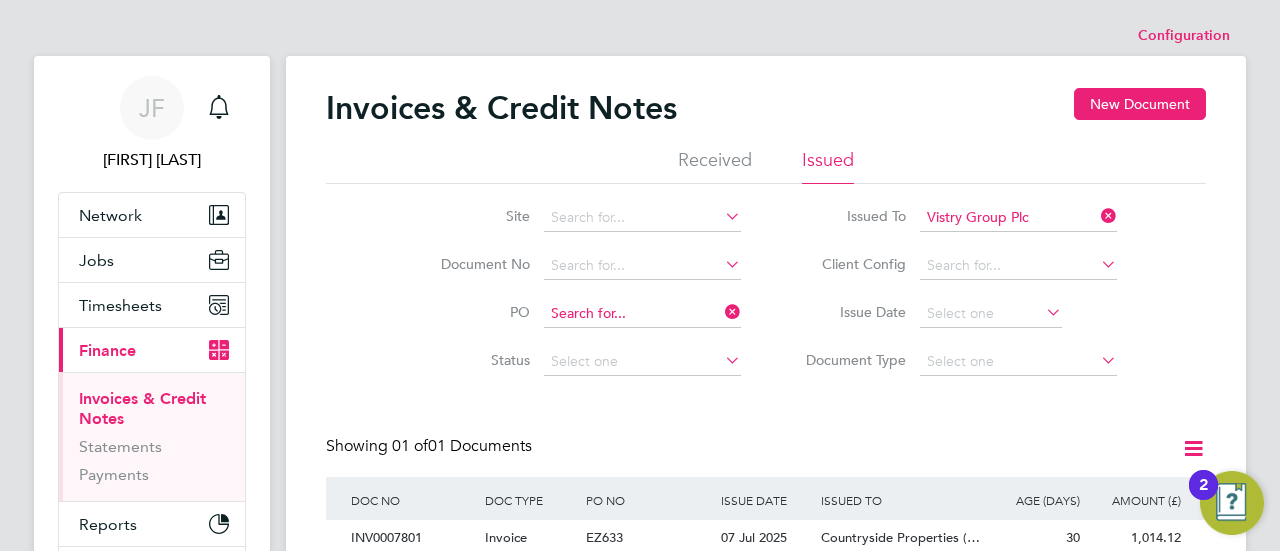 click 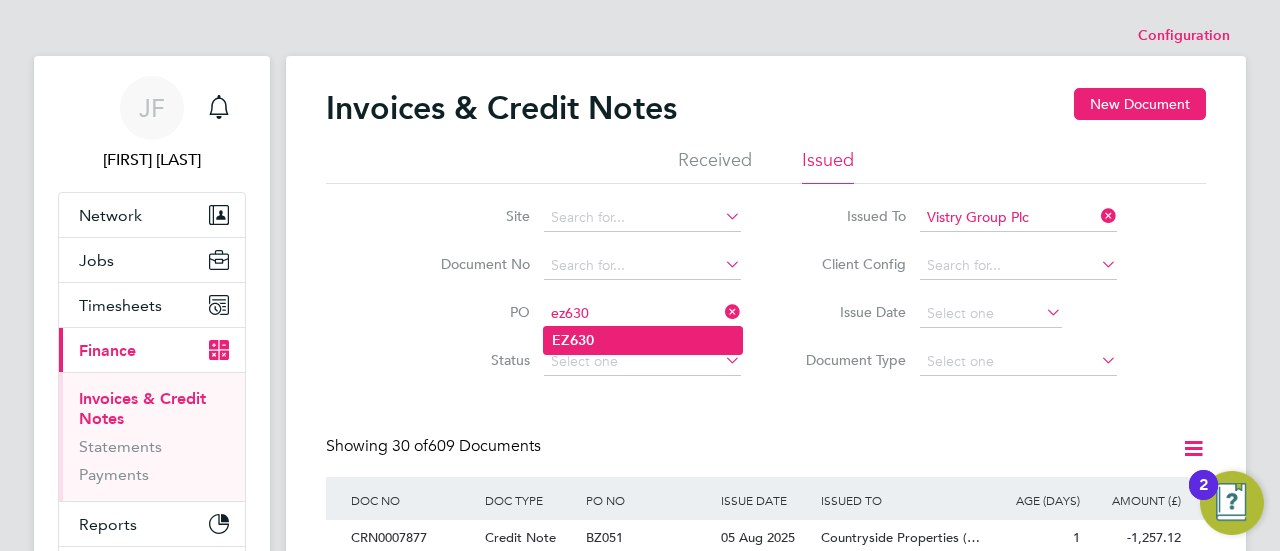 click on "EZ630" 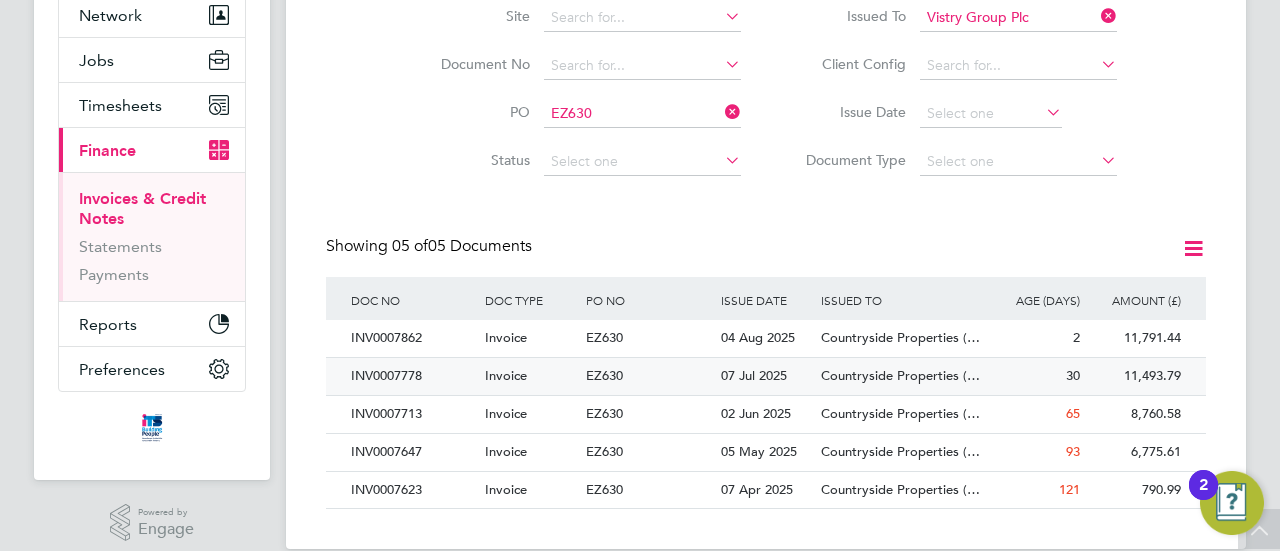 click on "INV0007778" 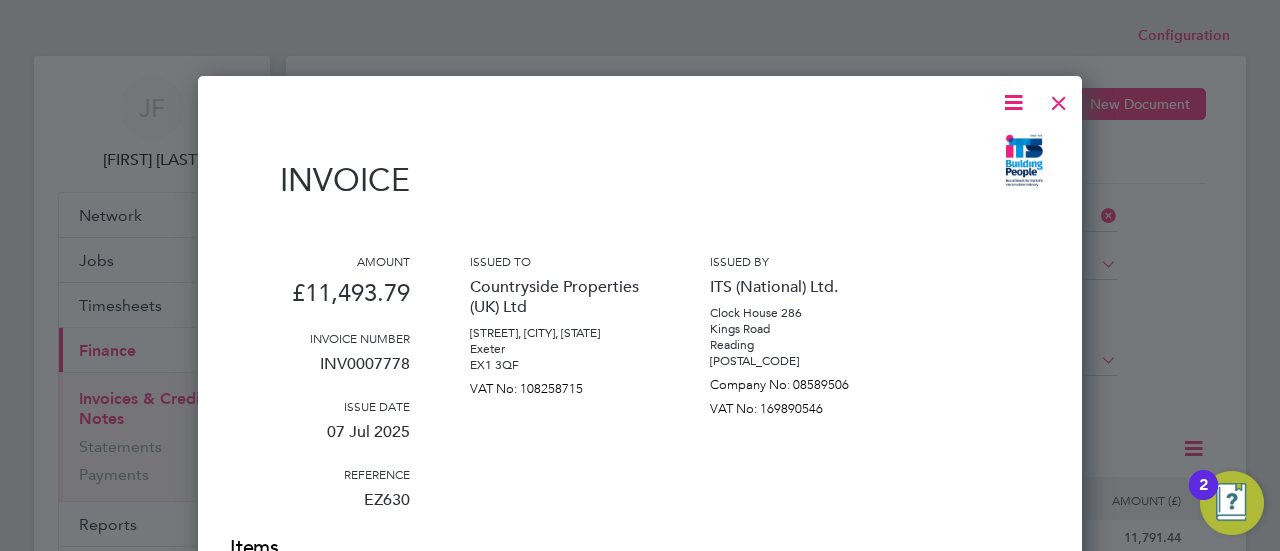 click at bounding box center [1013, 102] 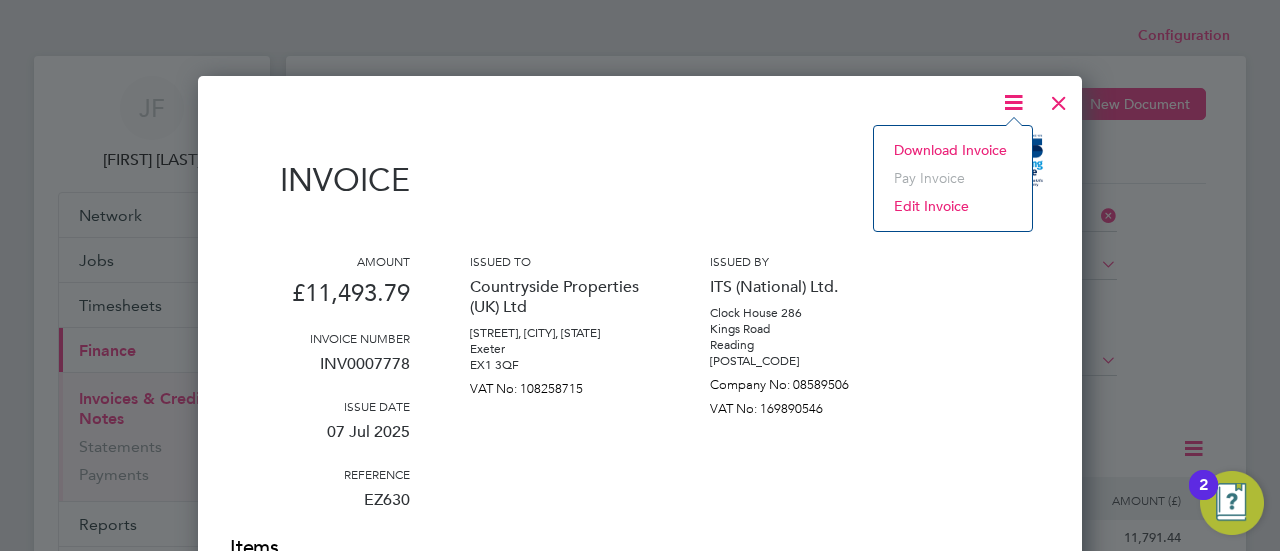 click on "Download Invoice" 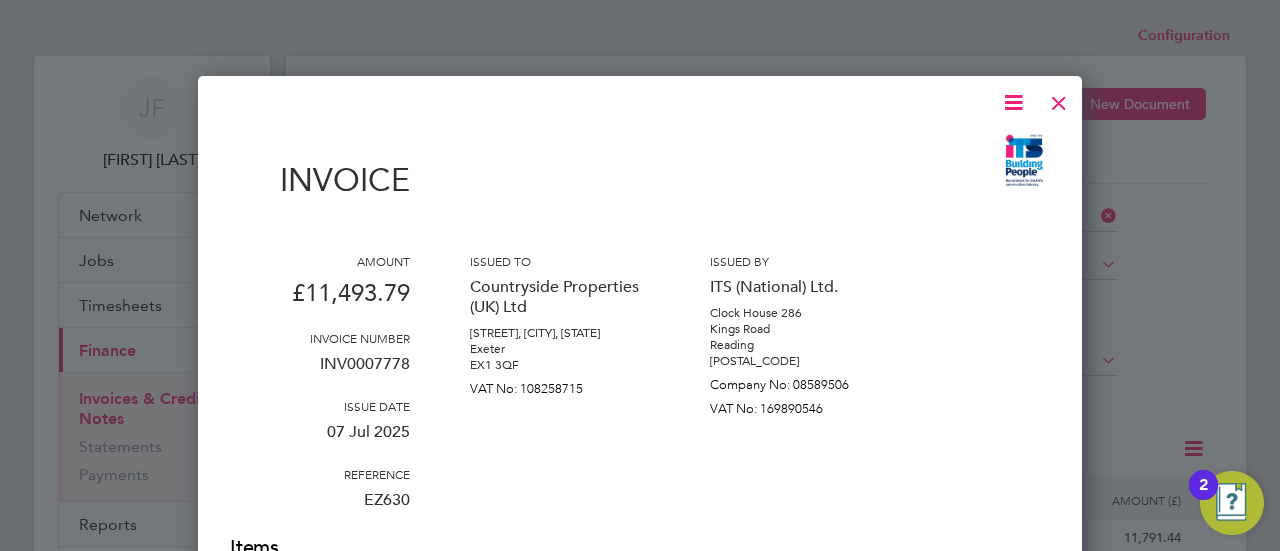 click 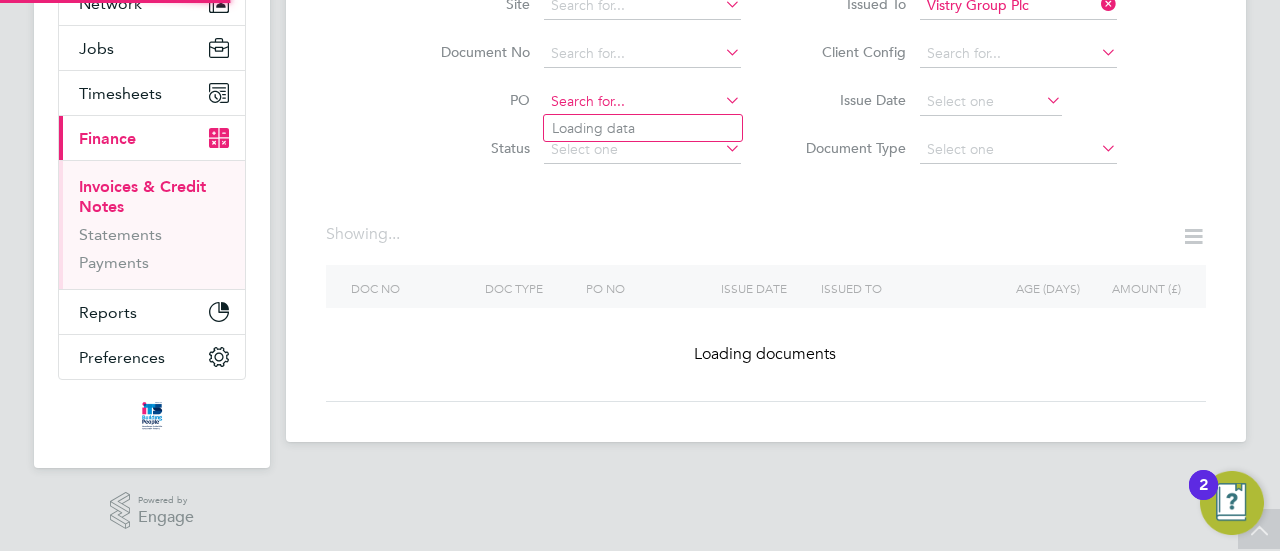 click on "PO" 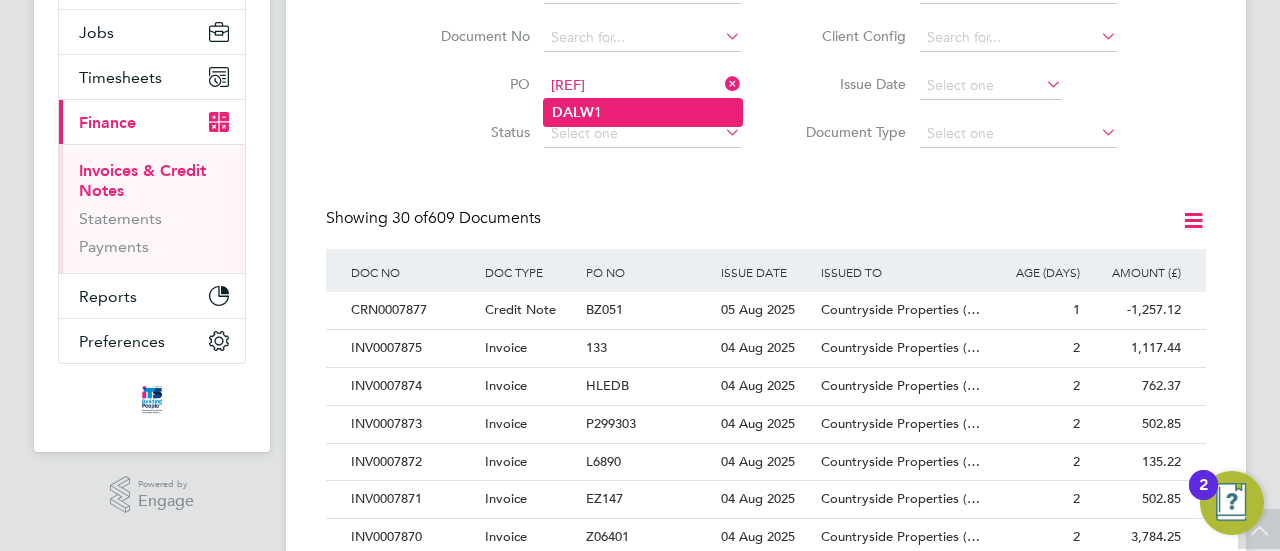 click on "DALW" 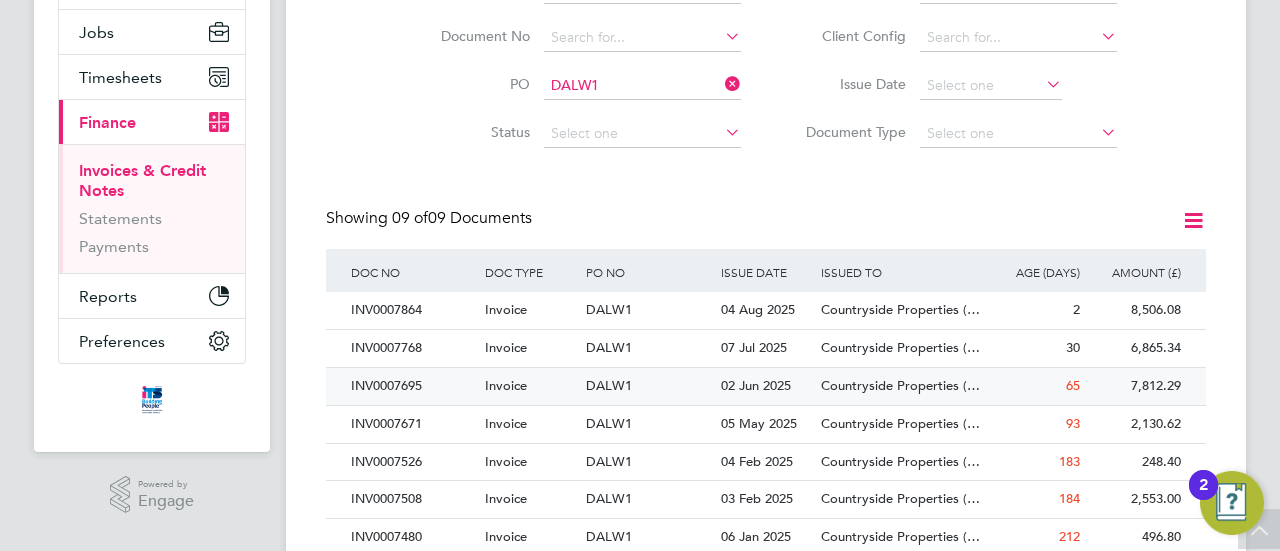 click on "INV0007695" 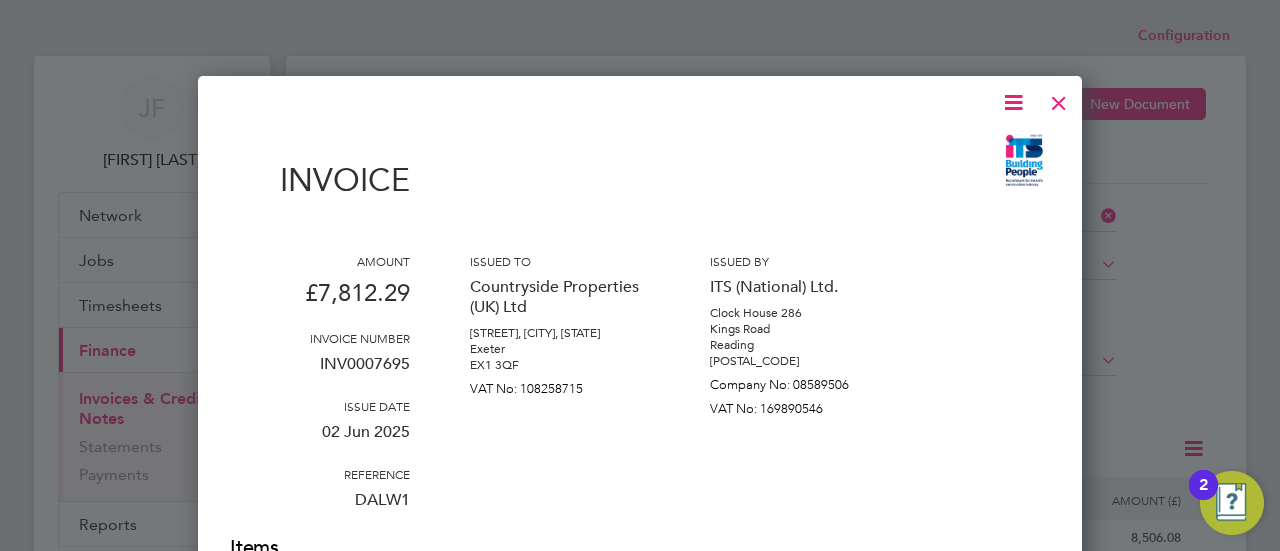 click at bounding box center [1013, 102] 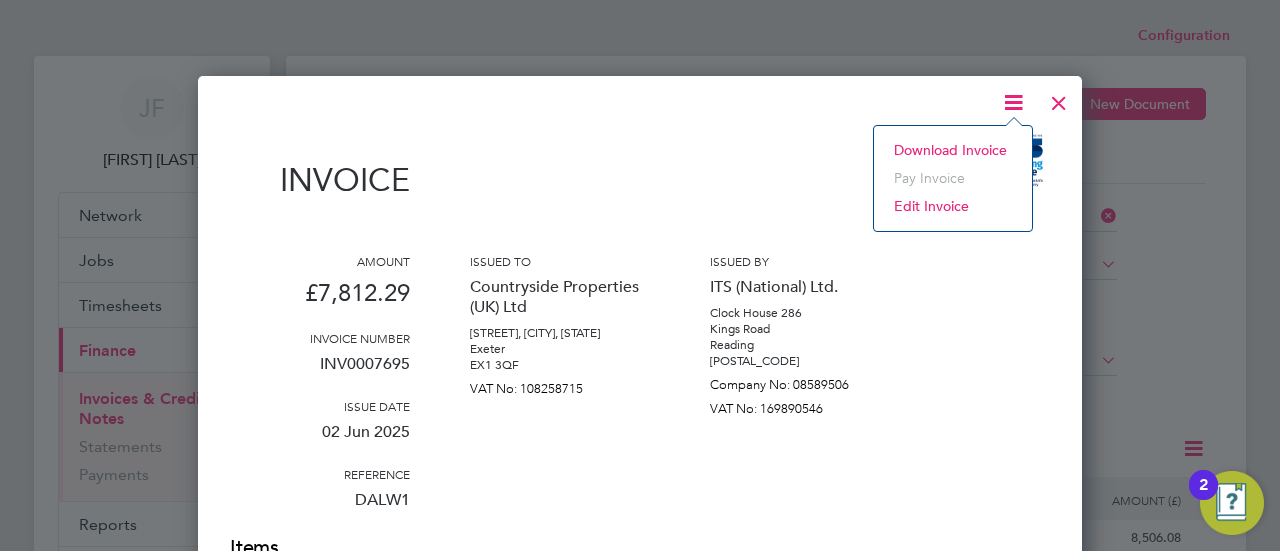 click on "Download Invoice" 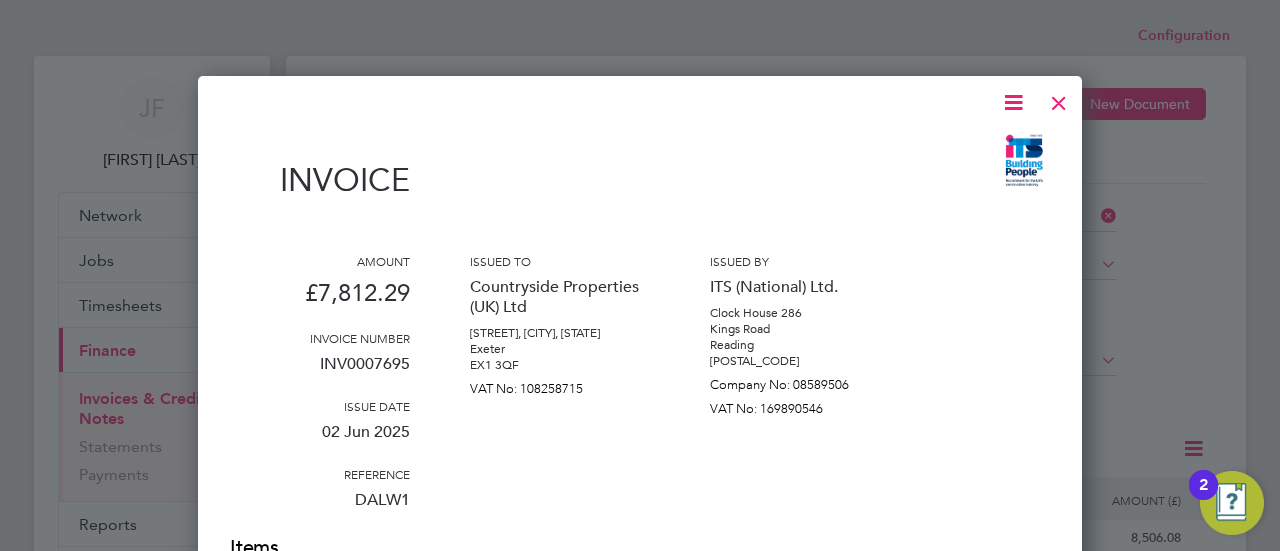 click on "Invoice
Amount
£7,812.29
Invoice number
INV0007695
Issue date
02 Jun 2025
Reference
DALW1
Issued to
Countryside Properties (UK) Ltd
Camberwell House, Grenadier Road, Exeter Business Park, Devon
Exeter
EX1 3QF
VAT No: 108258715
Issued by
ITS (National) Ltd.
Clock House 286
Kings Road
Reading
RG1 4HP
Company No: 08589506
VAT No: 169890546
Items
Worker / Role /
QTY" at bounding box center [640, 852] 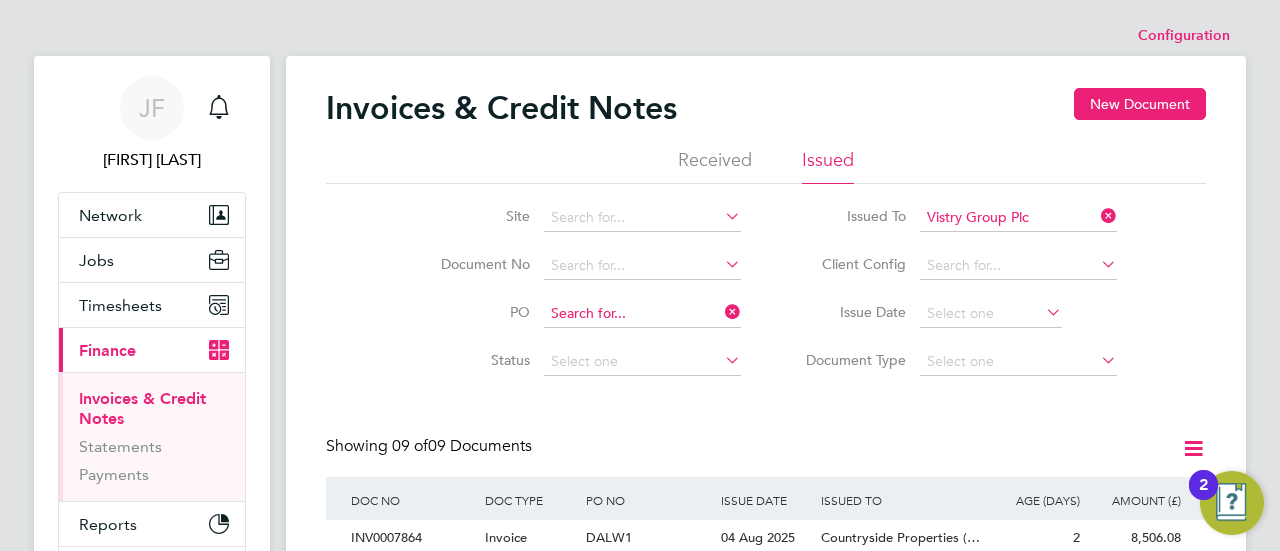 click 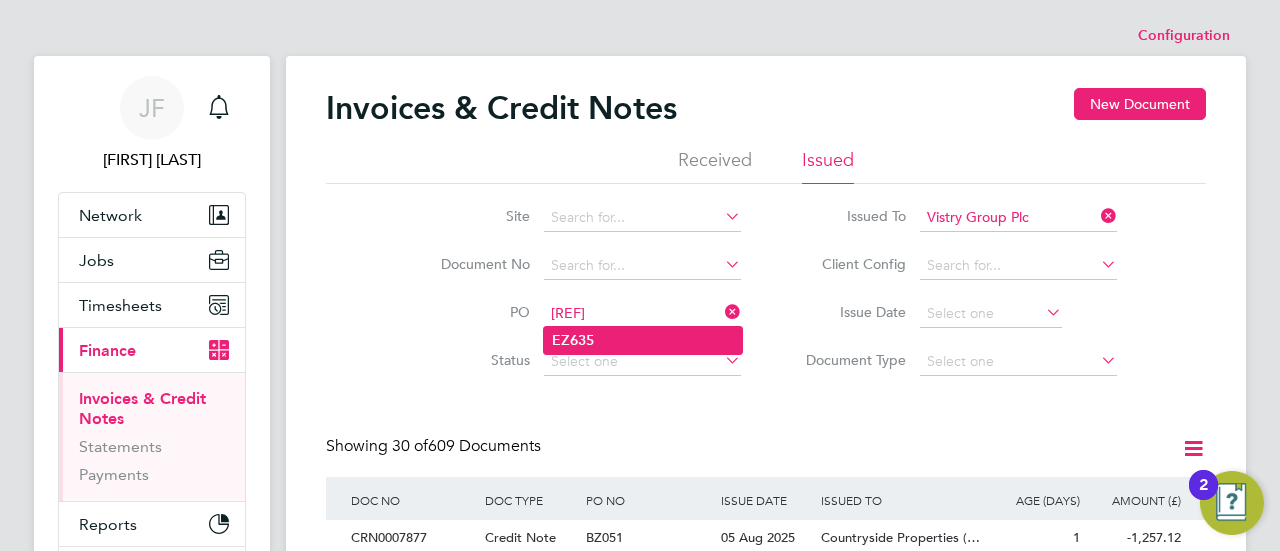 click on "EZ635" 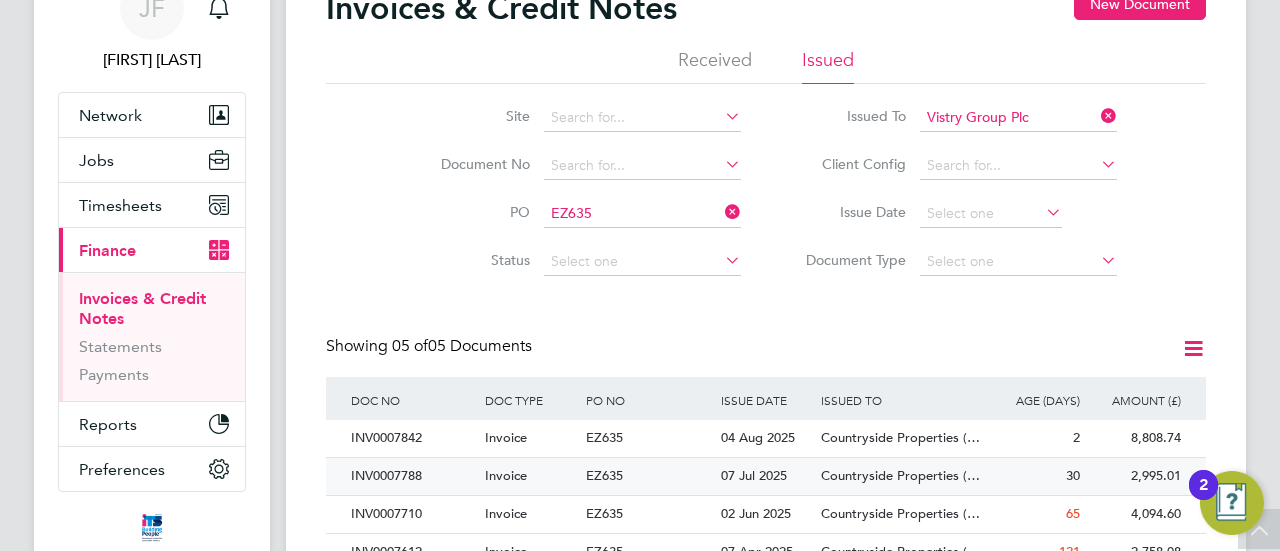 click on "INV0007788" 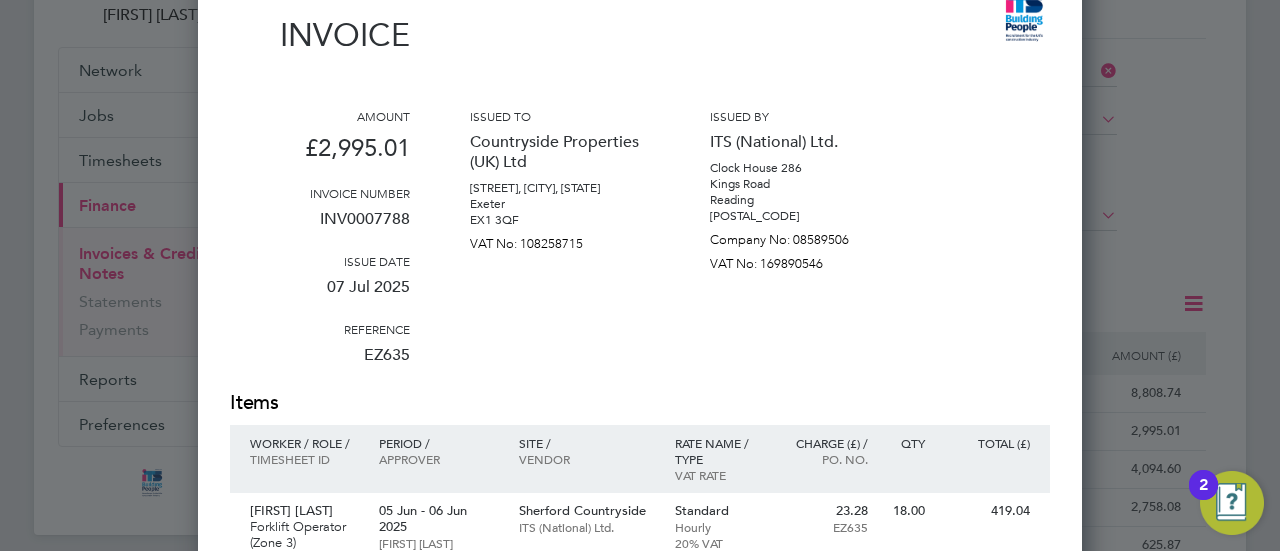 scroll, scrollTop: 0, scrollLeft: 0, axis: both 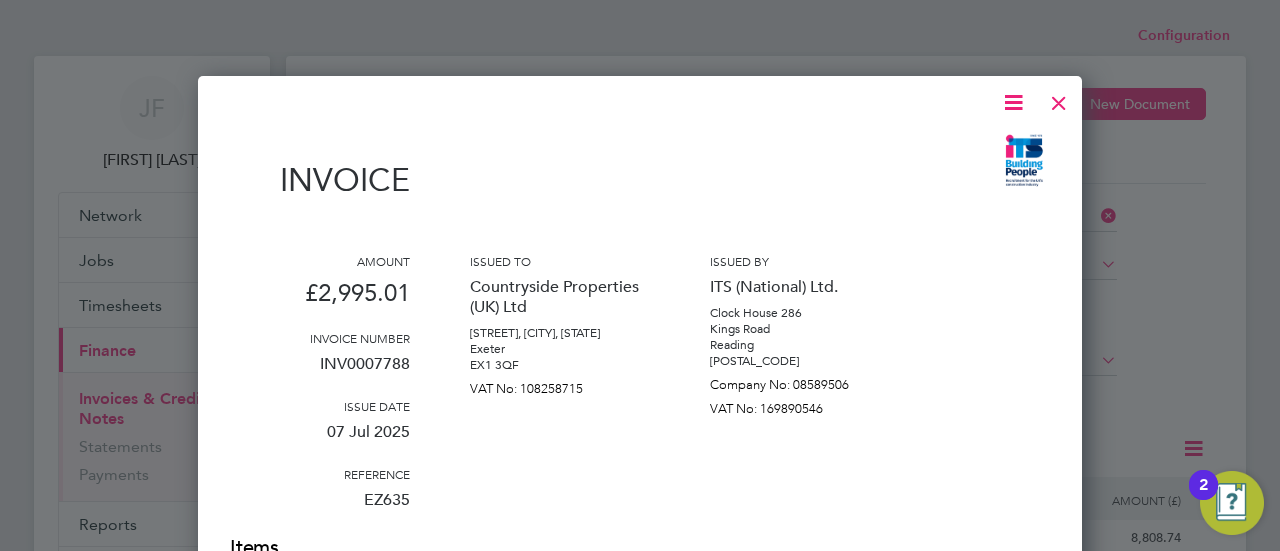 click at bounding box center (1059, 98) 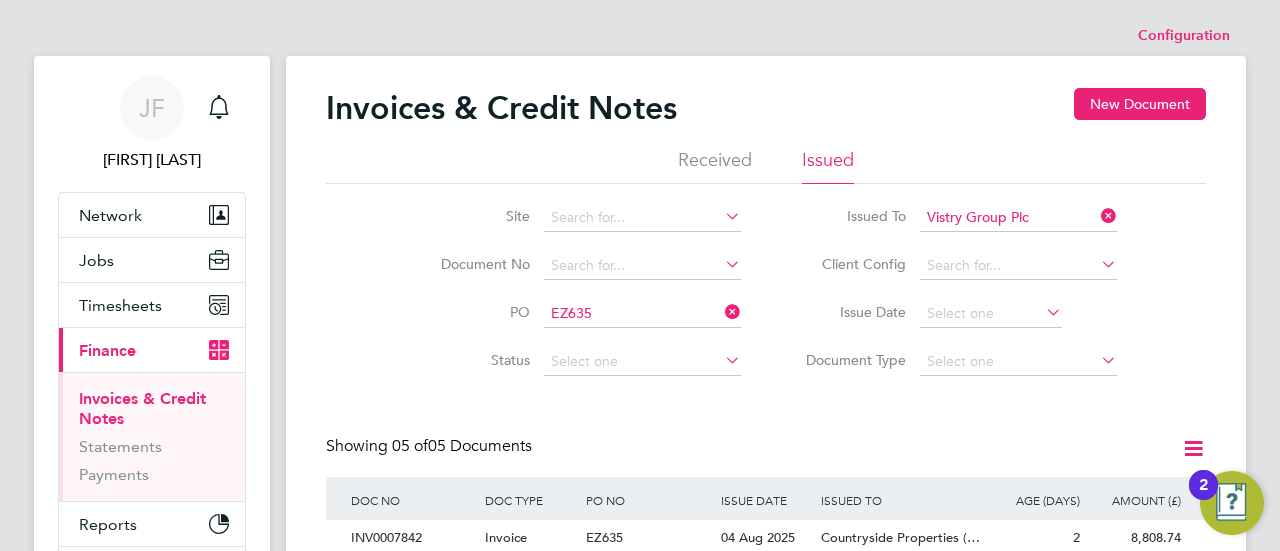 click 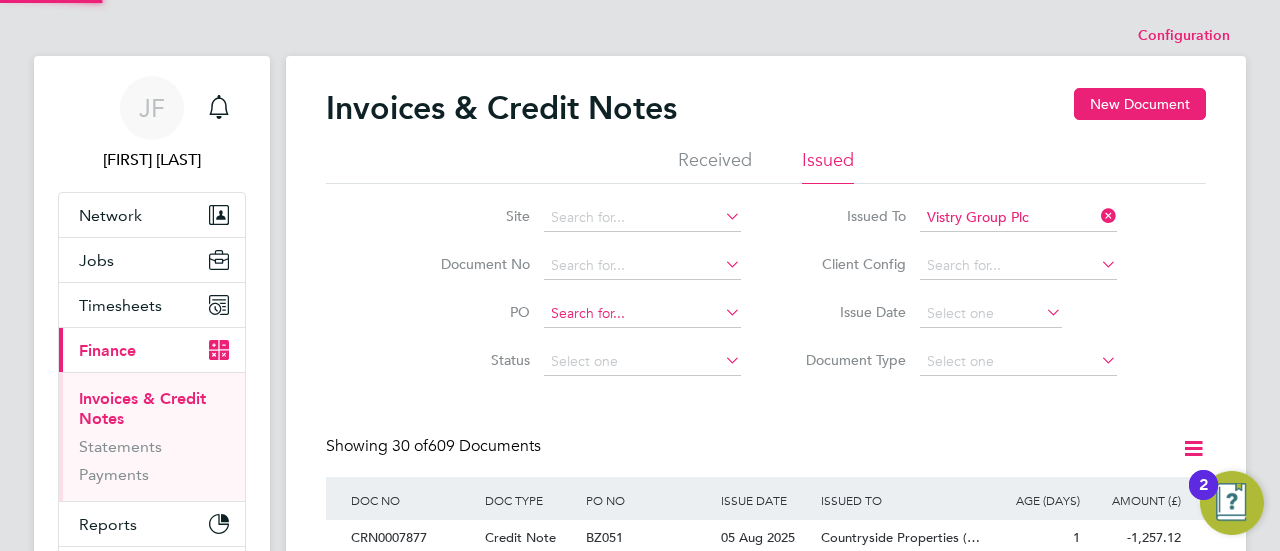 scroll, scrollTop: 10, scrollLeft: 10, axis: both 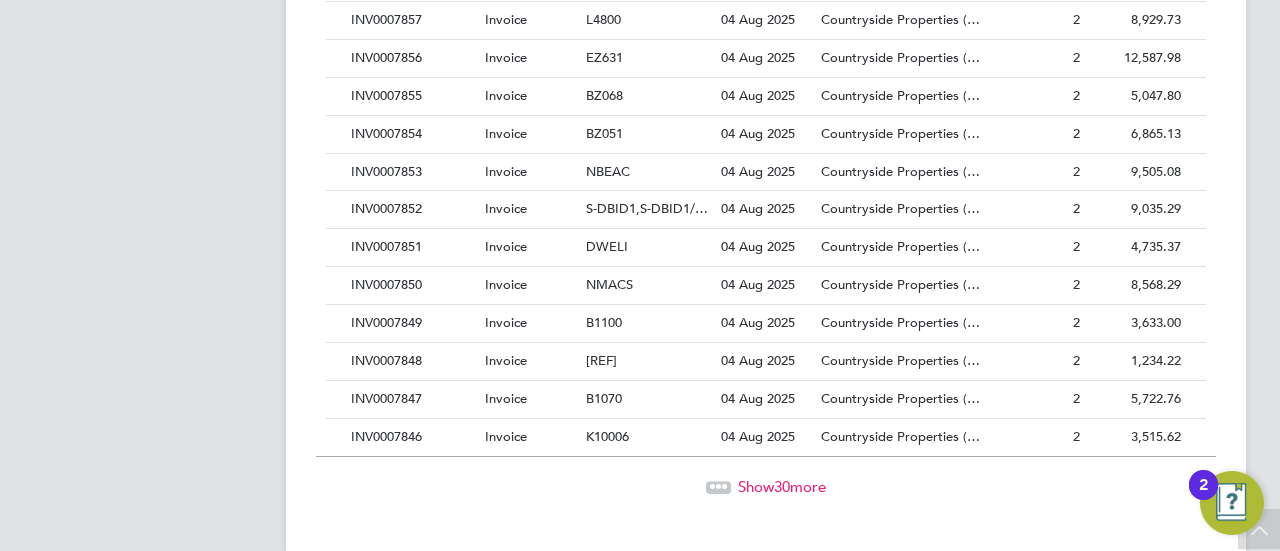 click on "Show  30  more" 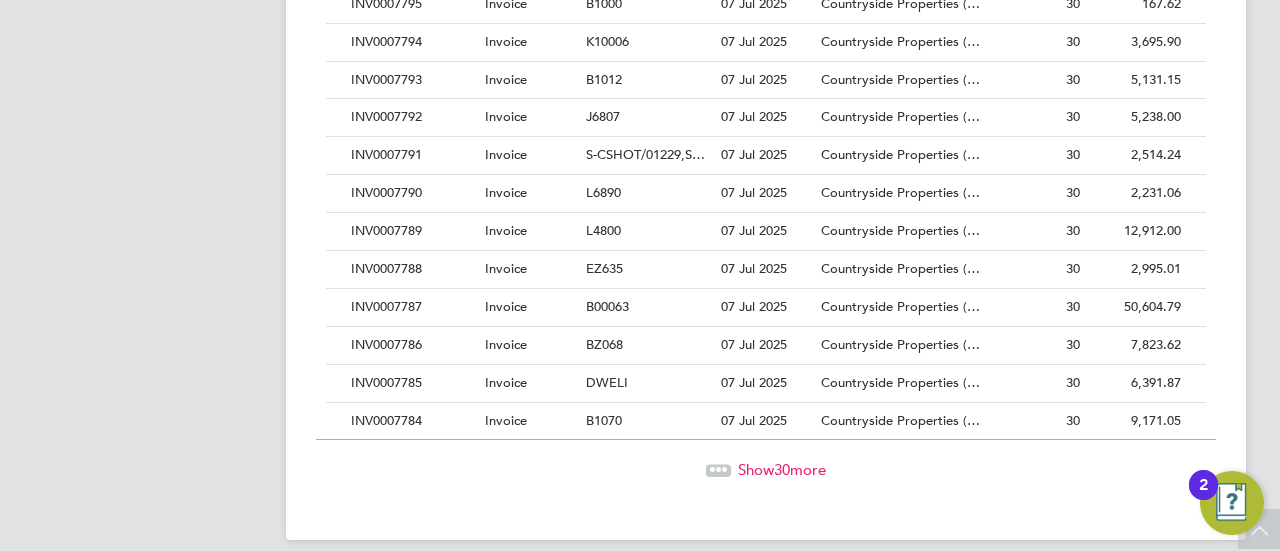 click on "30" 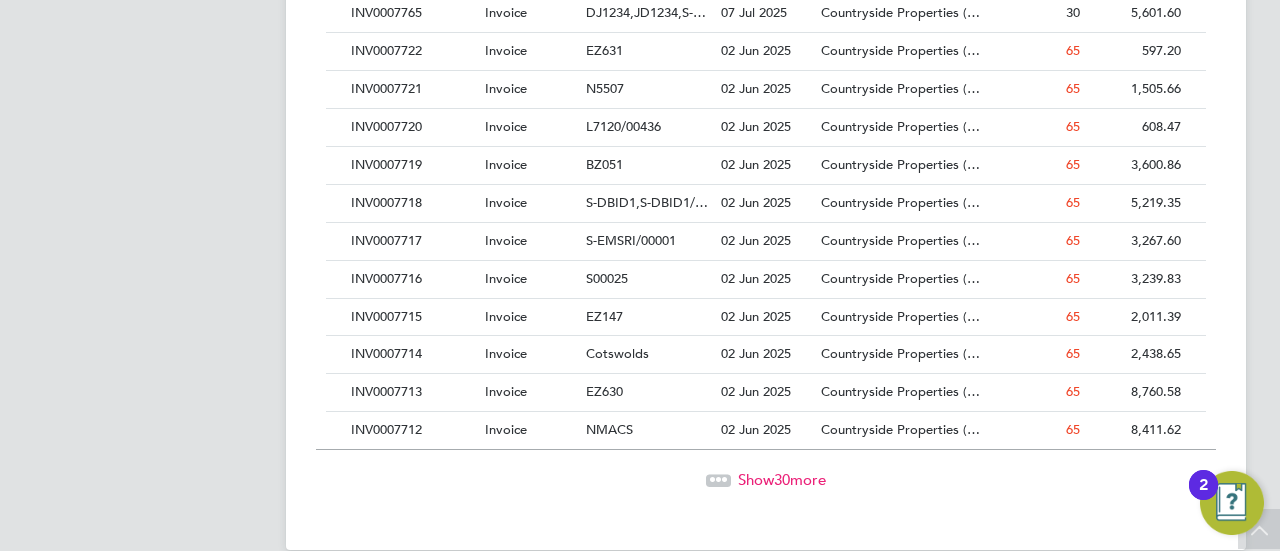 click on "Show  30  more" 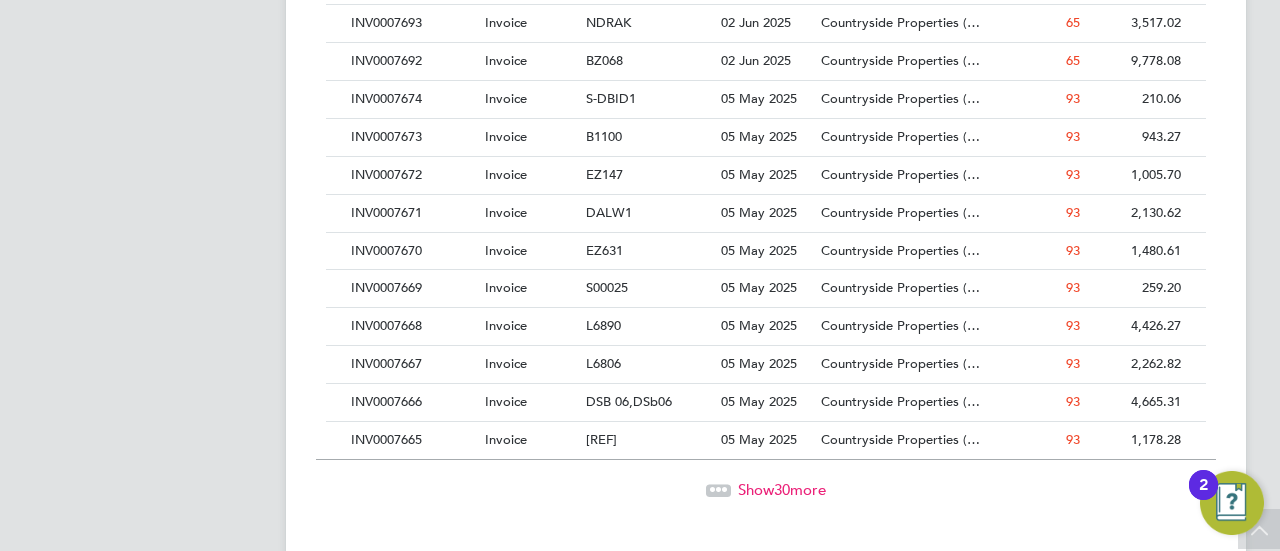 click on "Show  30  more" 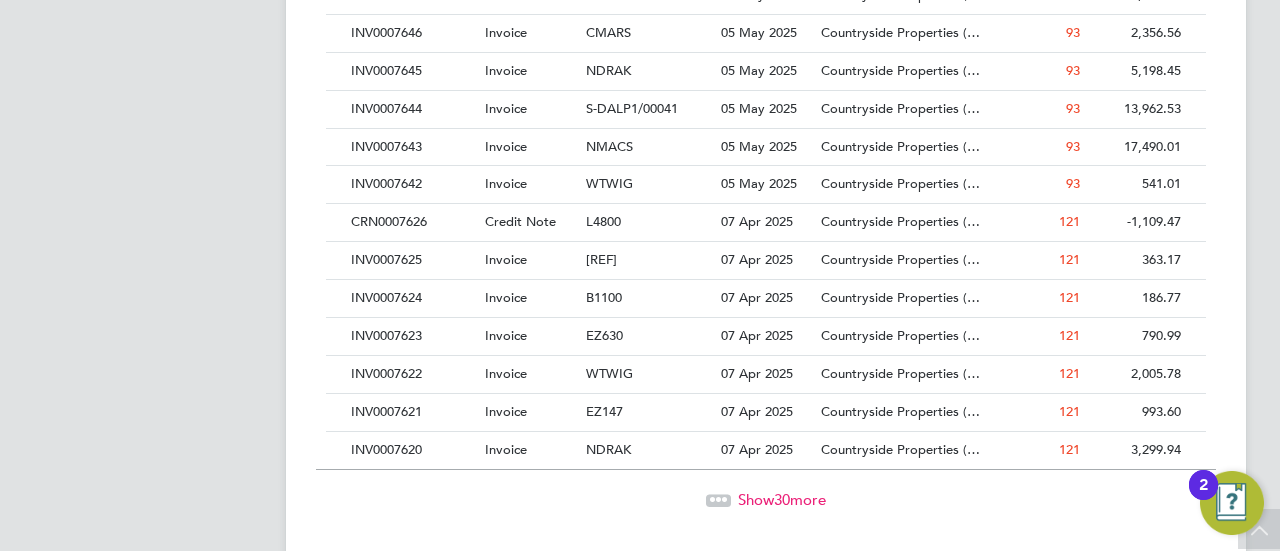 click on "Show  30  more" 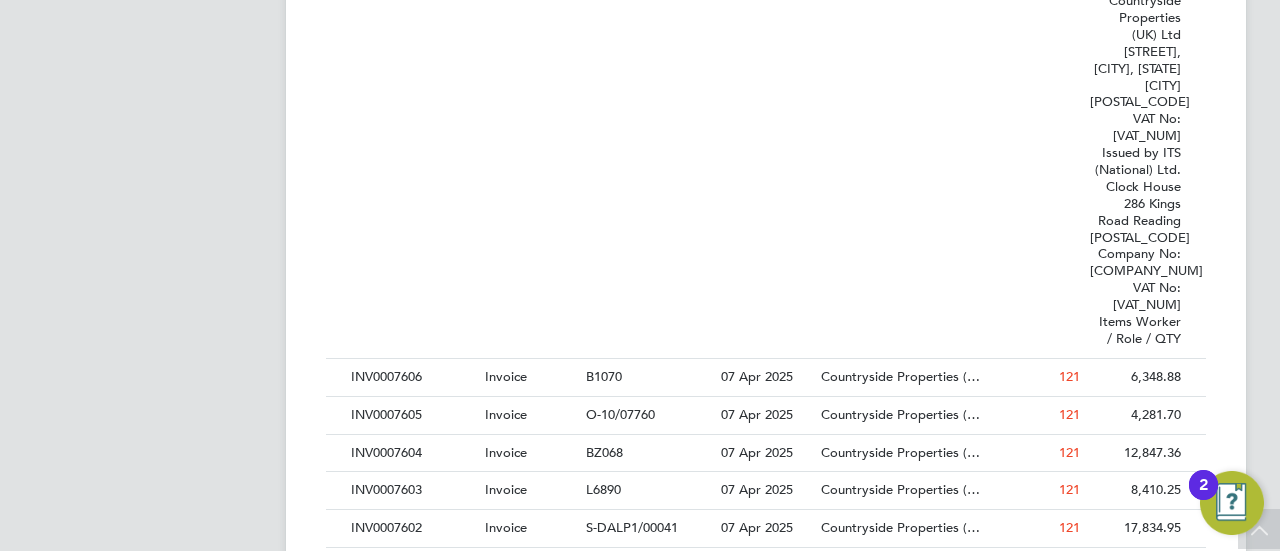 click on "Show  30  more" 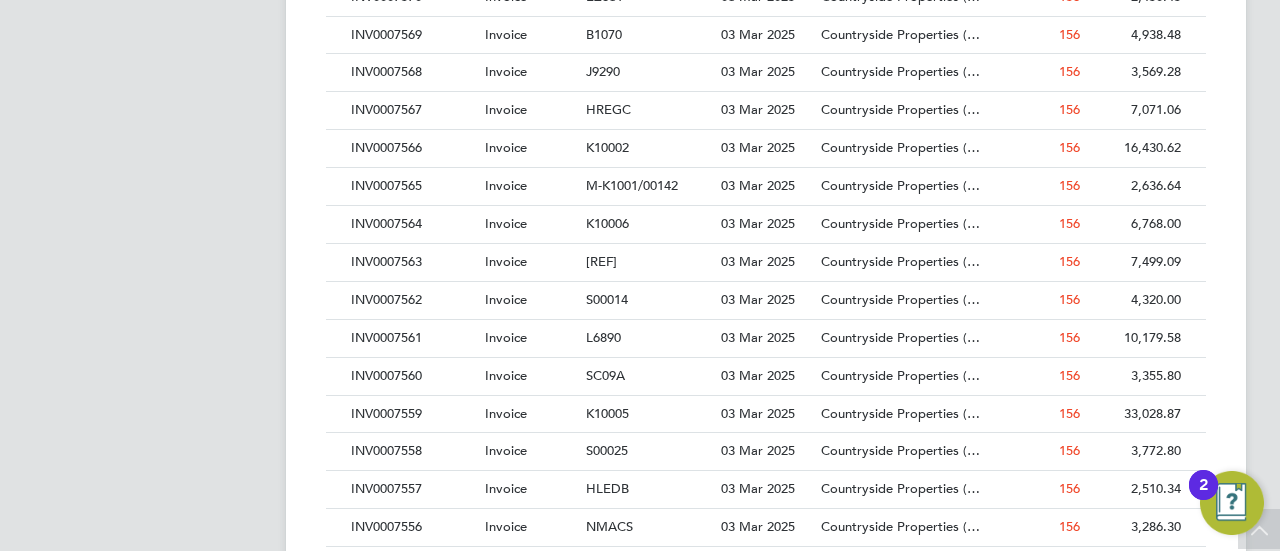 click on "Show  30  more" 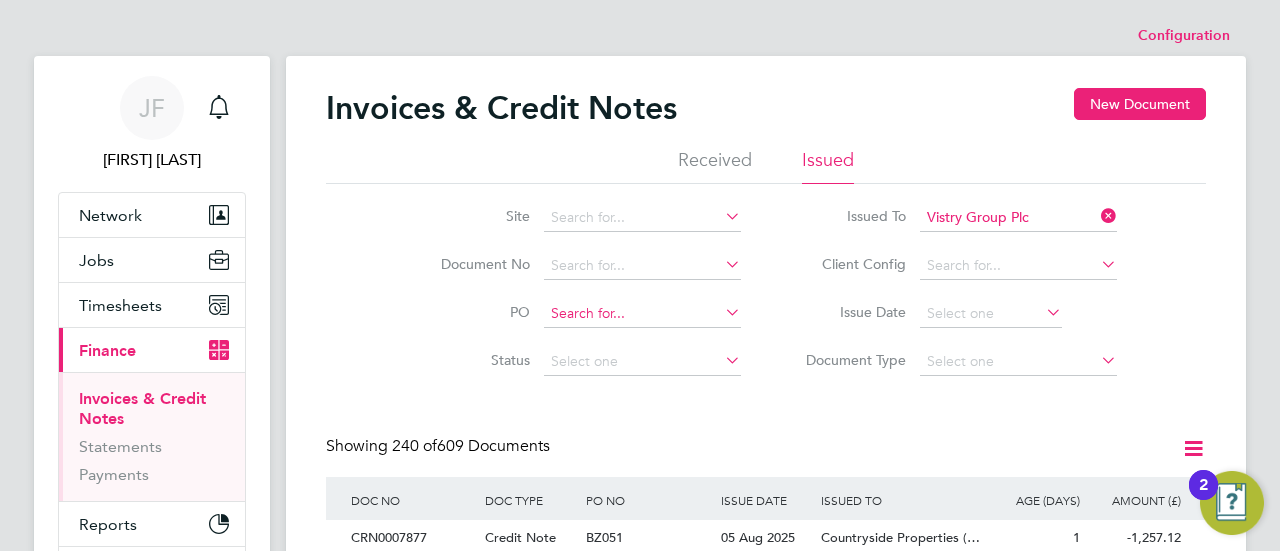 click 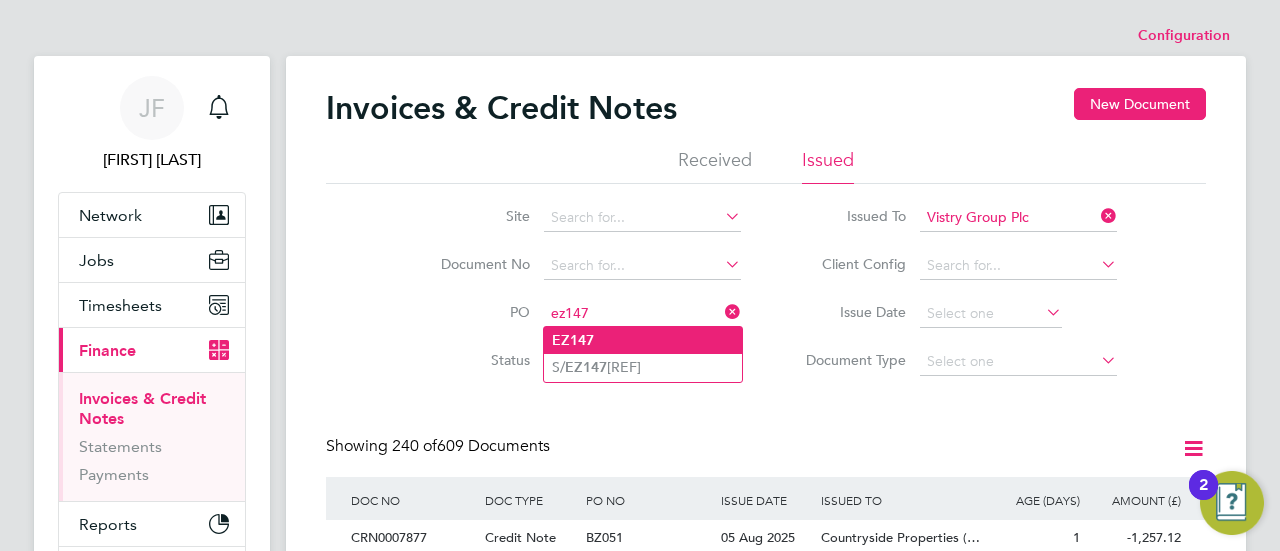 click on "EZ147" 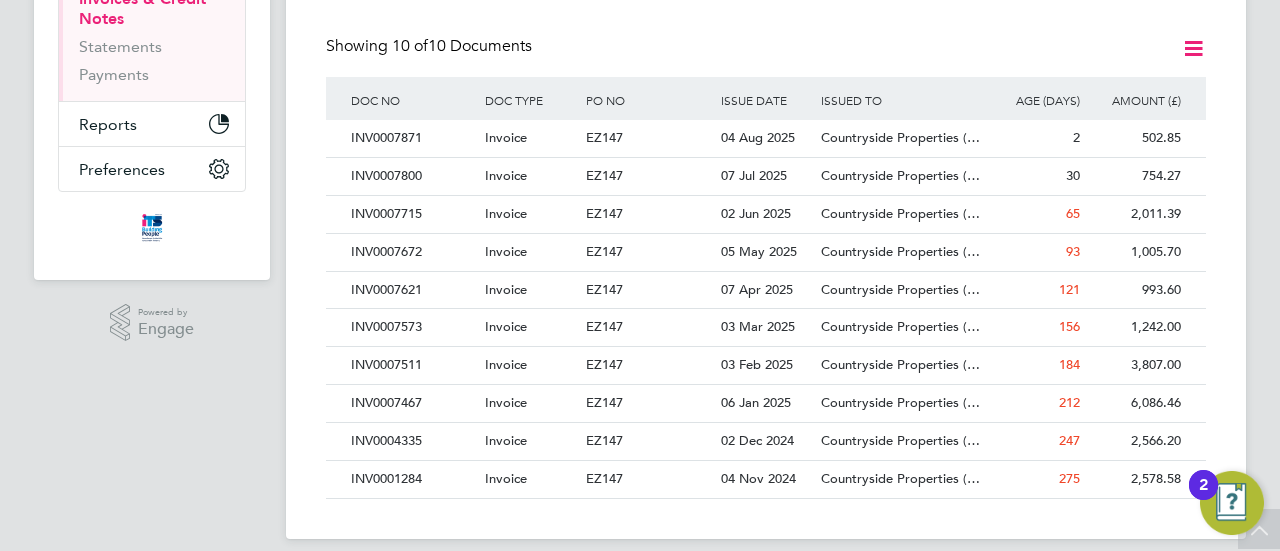 scroll, scrollTop: 73, scrollLeft: 0, axis: vertical 